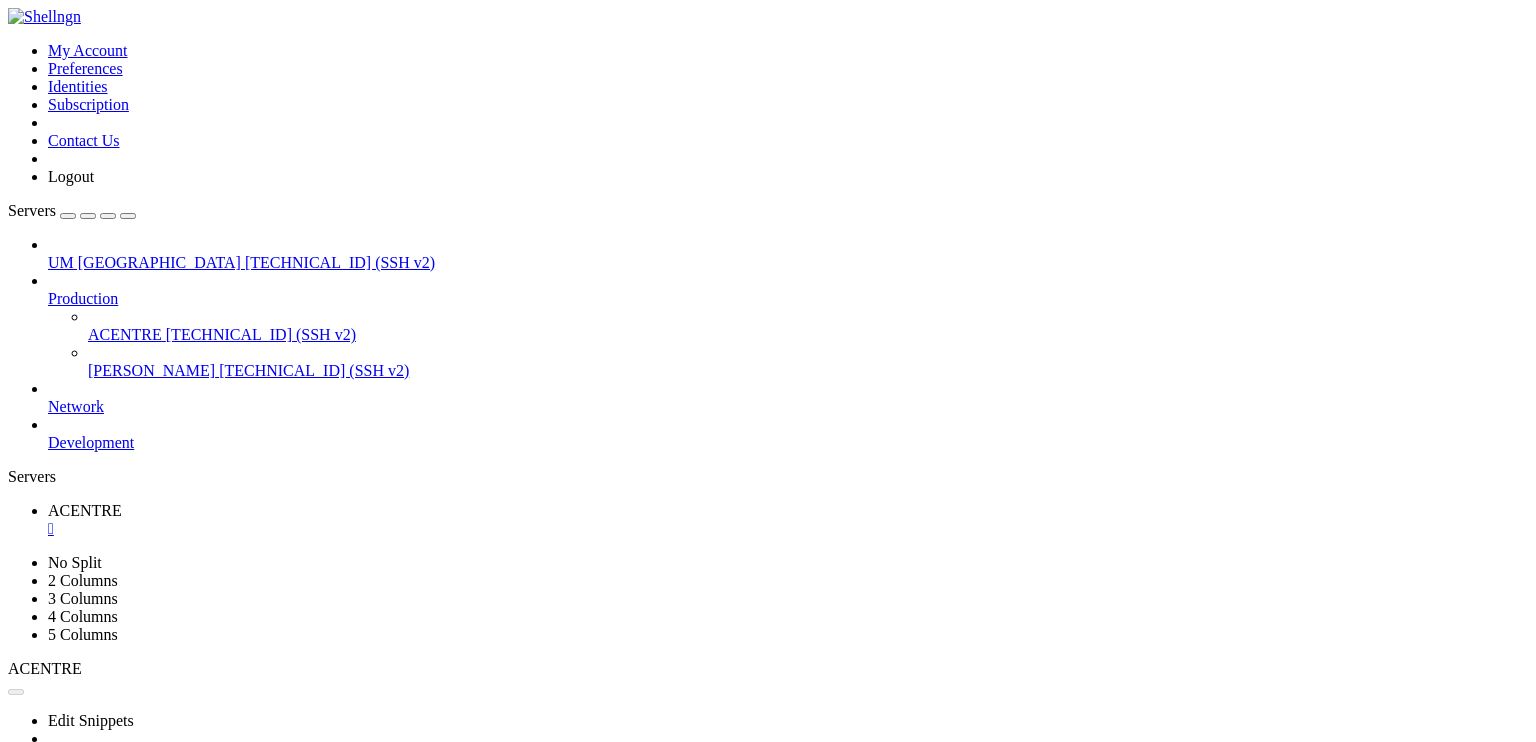 scroll, scrollTop: 0, scrollLeft: 0, axis: both 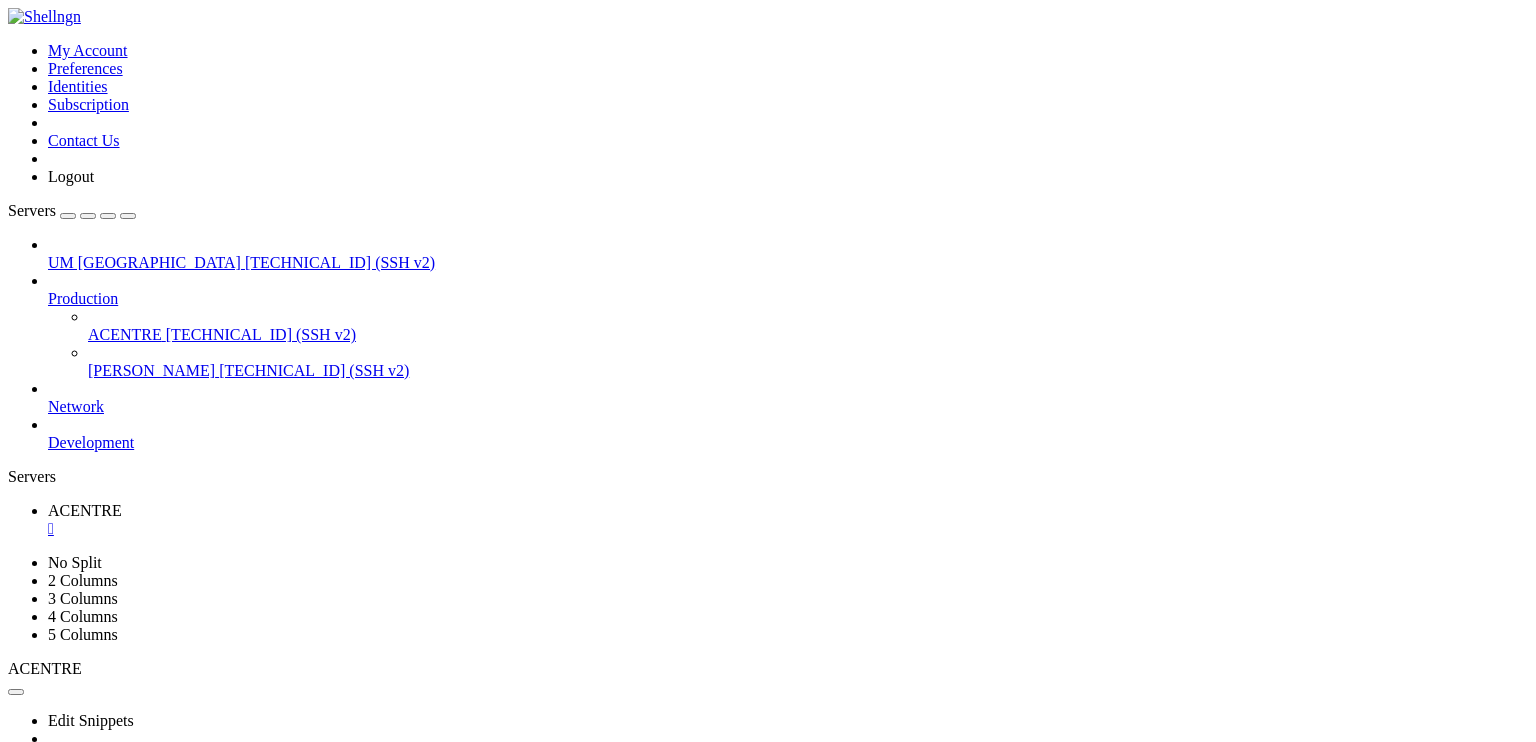 click on "To see these additional updates run: apt list --upgradable" 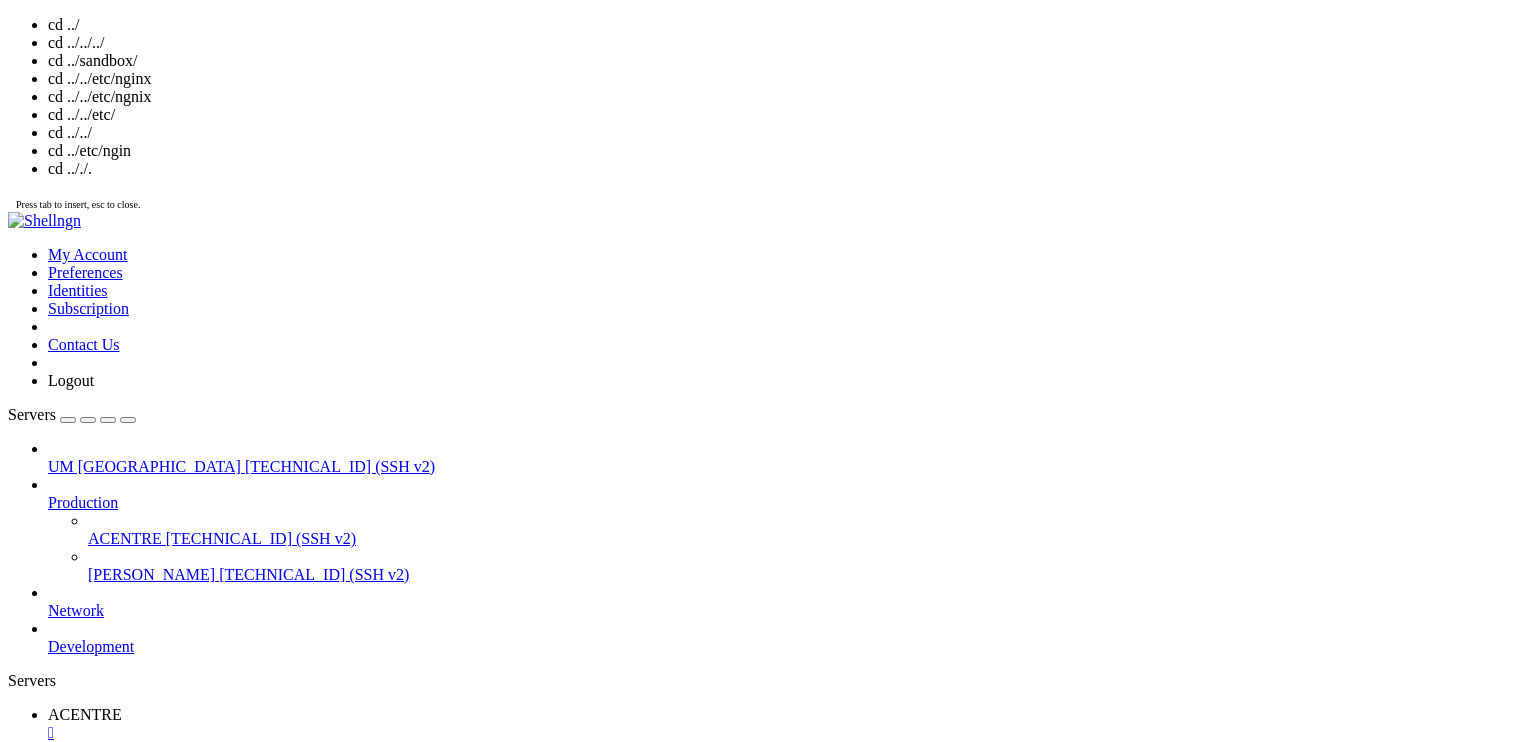 scroll, scrollTop: 34, scrollLeft: 0, axis: vertical 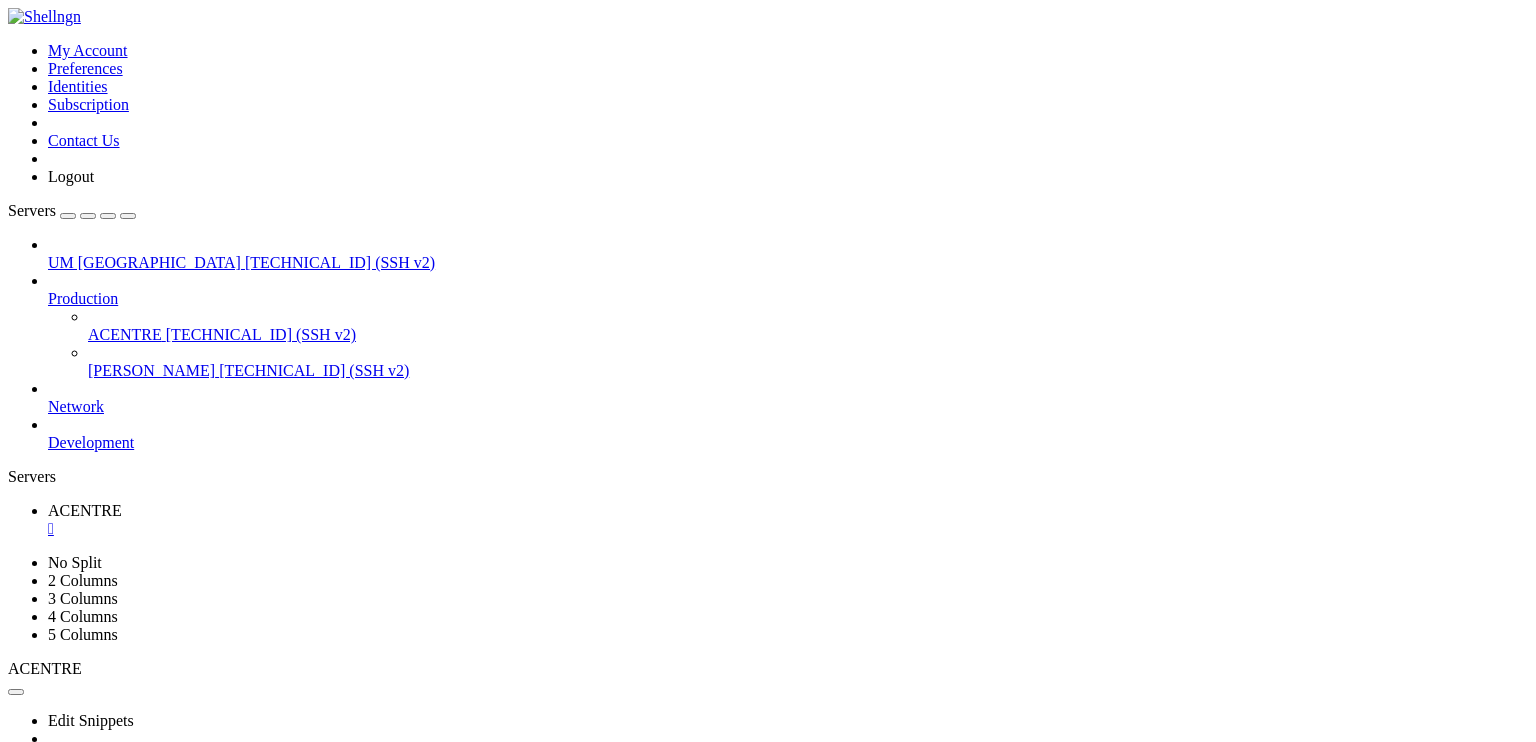 click on "Expanded Security Maintenance for Applications is not enabled." 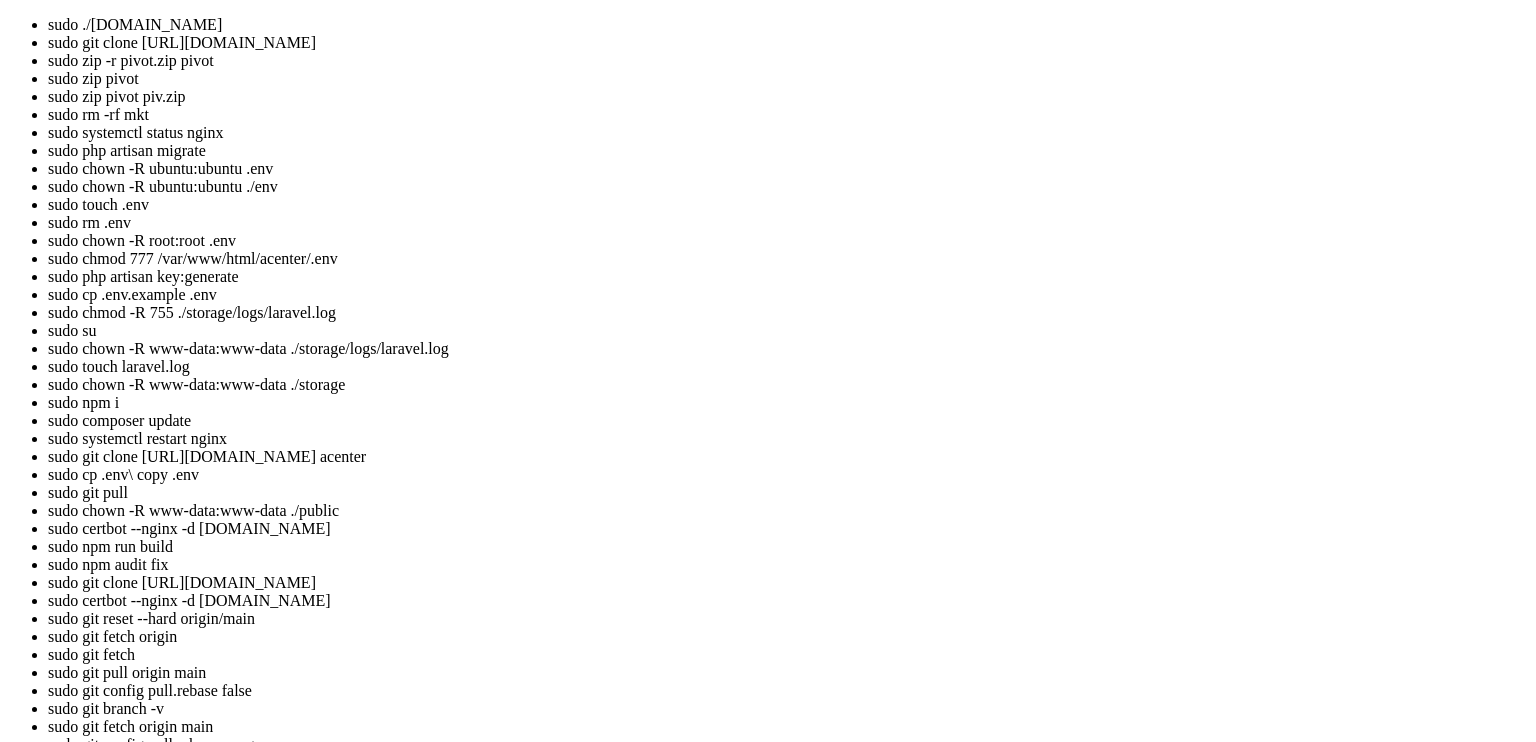 scroll, scrollTop: 1530, scrollLeft: 0, axis: vertical 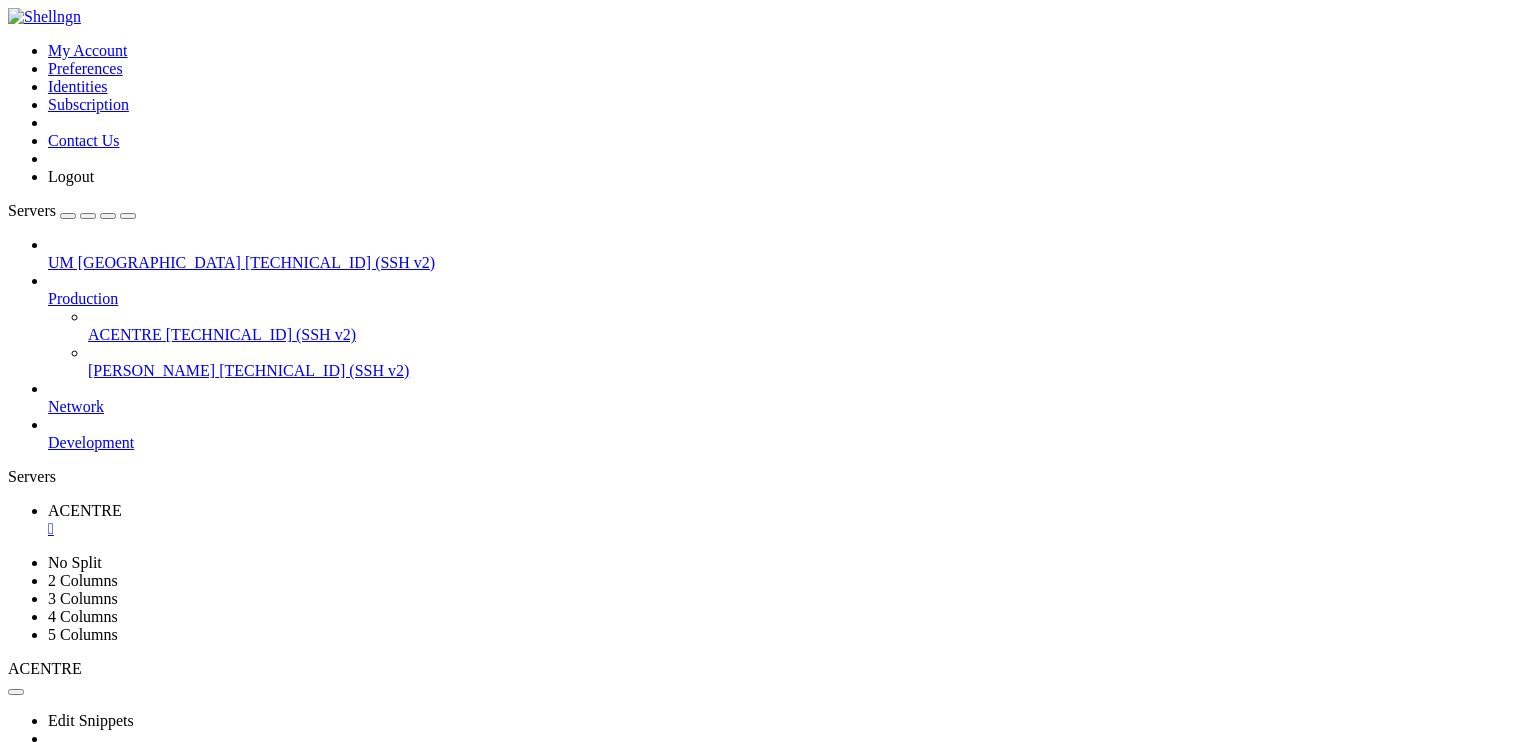 drag, startPoint x: 1080, startPoint y: 913, endPoint x: 882, endPoint y: 1329, distance: 460.71683 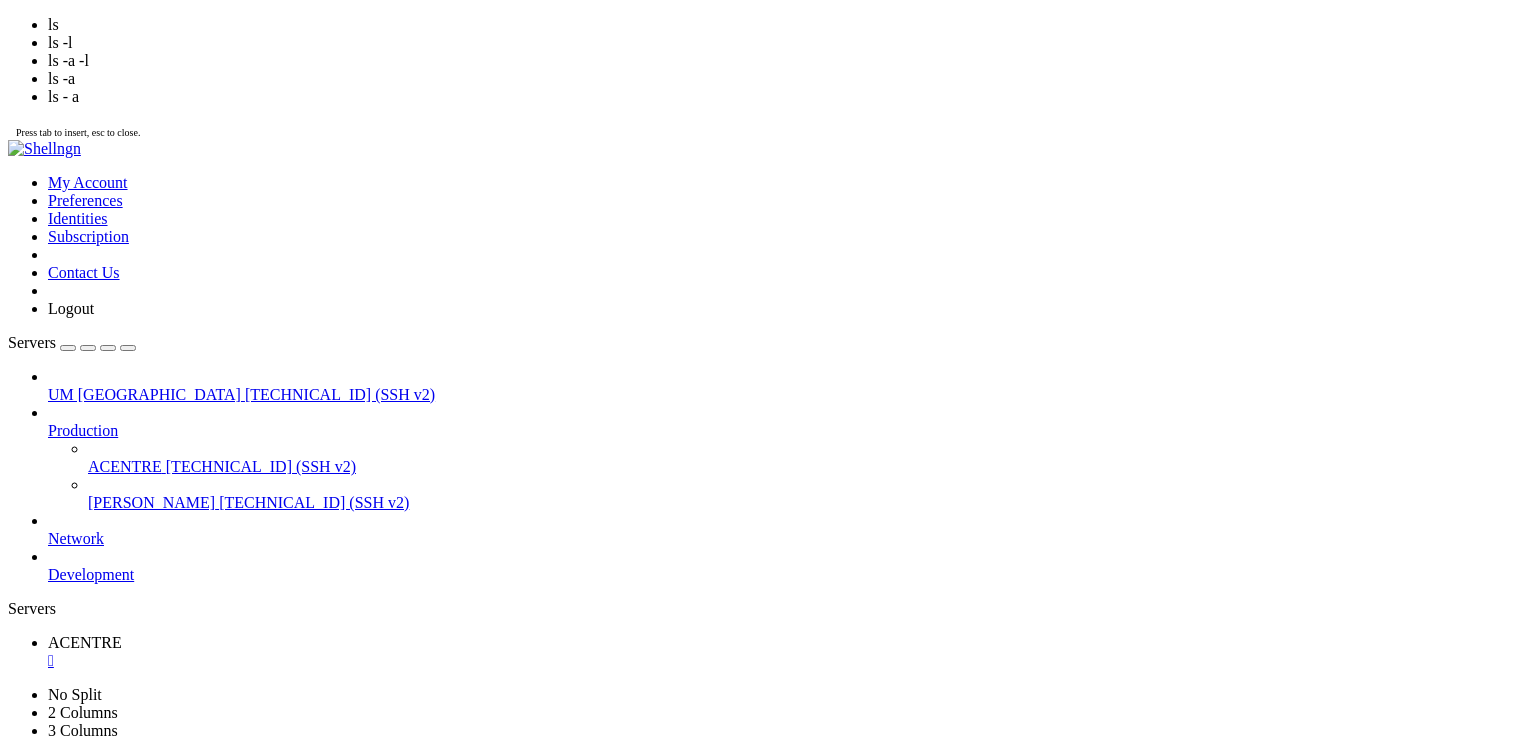 scroll, scrollTop: 1376, scrollLeft: 0, axis: vertical 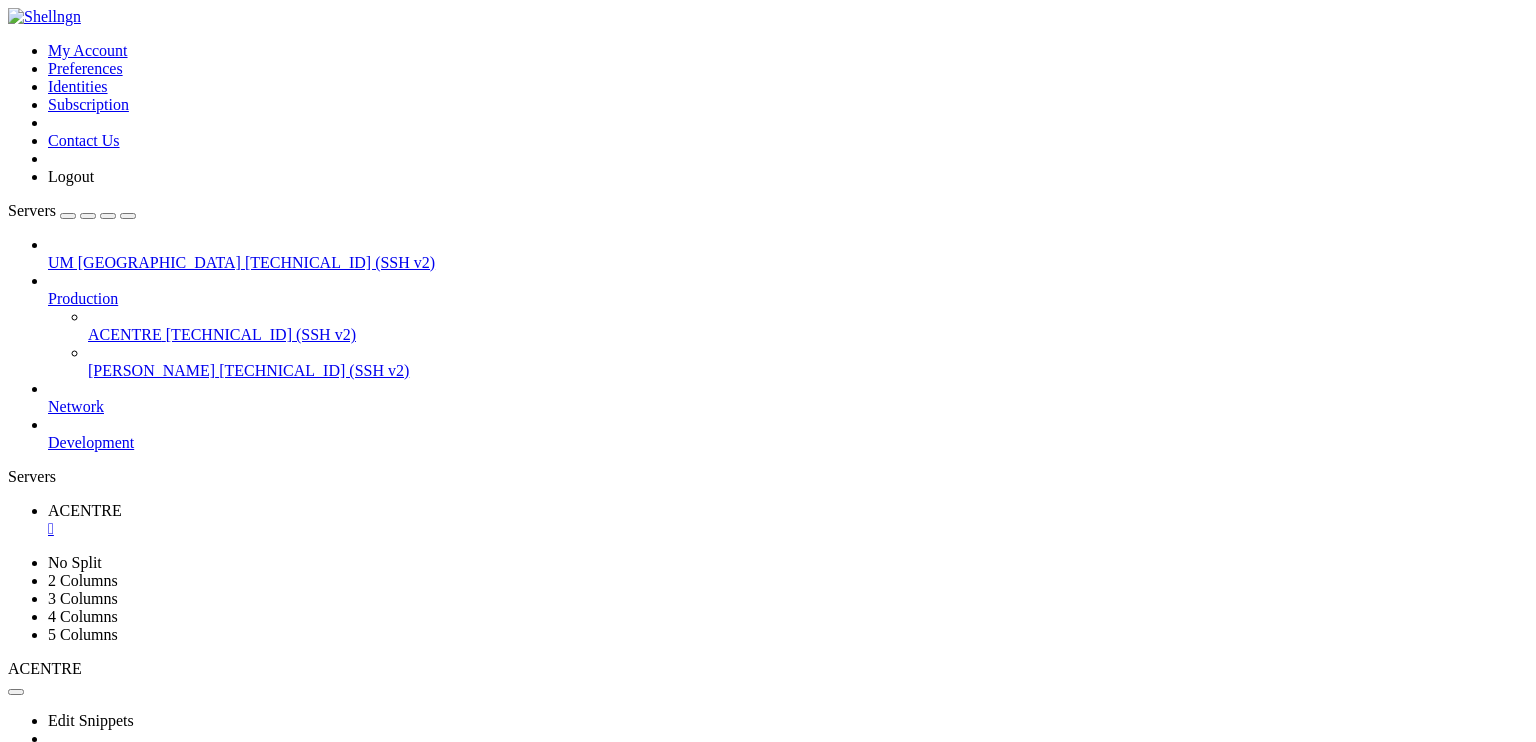 drag, startPoint x: 796, startPoint y: 1429, endPoint x: 366, endPoint y: 1420, distance: 430.09418 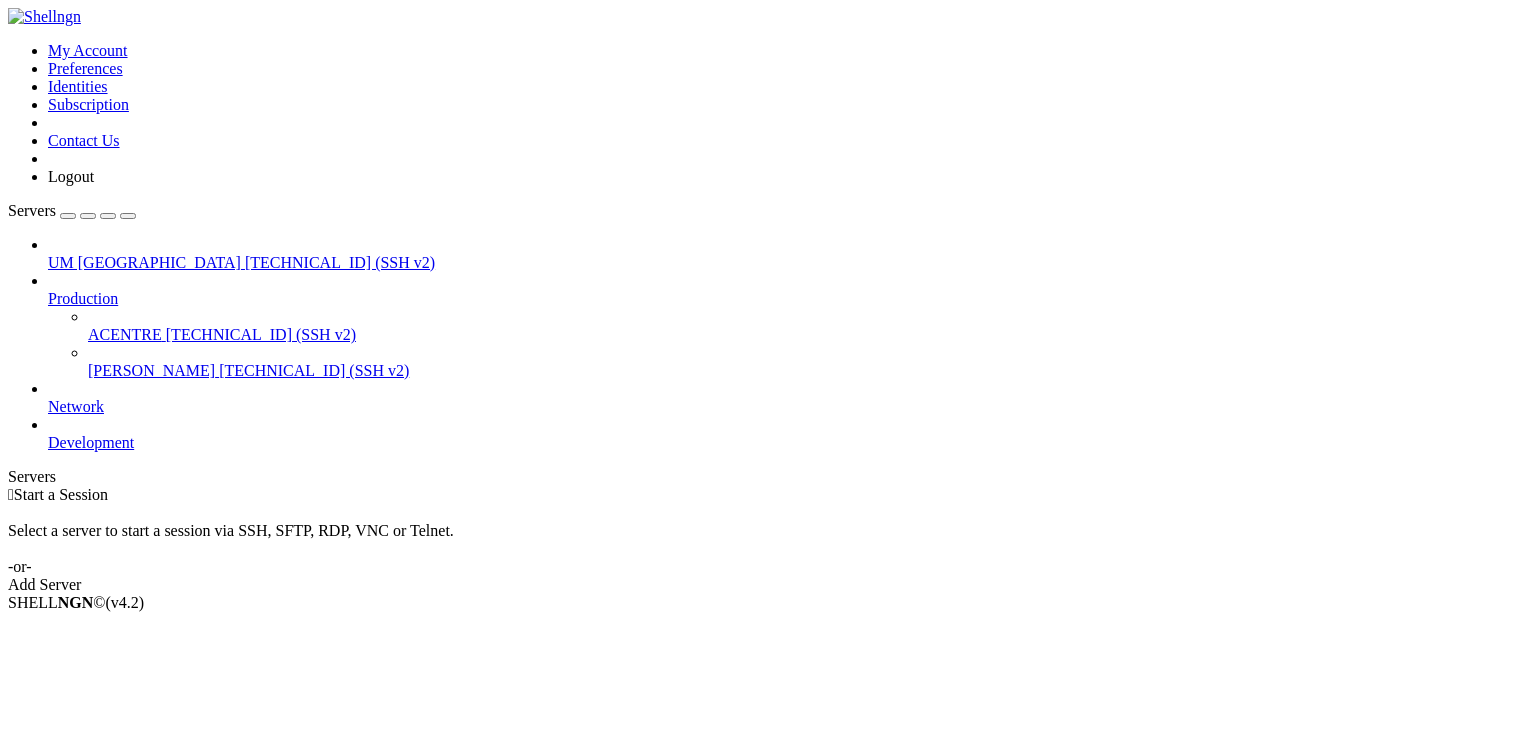 click on "ACENTRE" at bounding box center [125, 334] 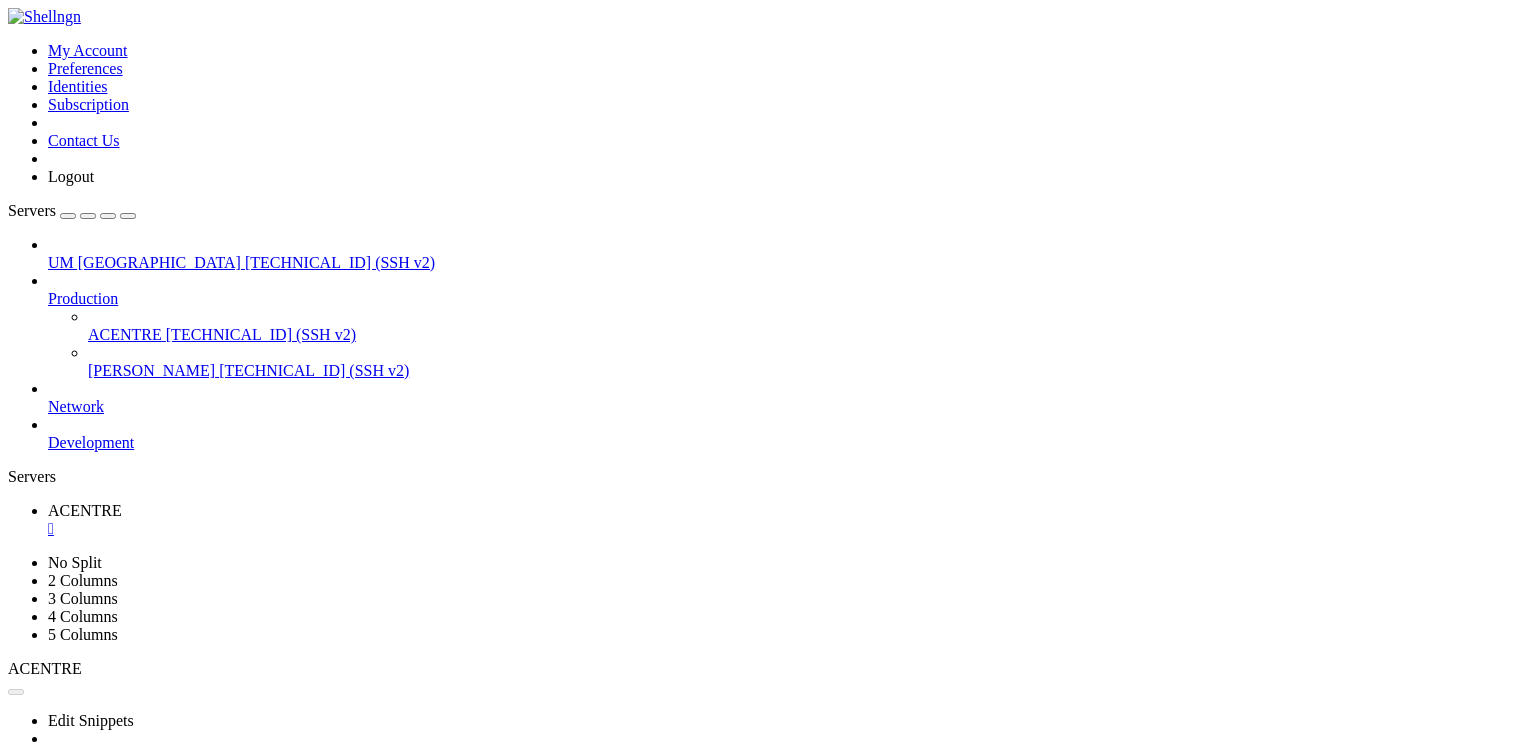 scroll, scrollTop: 0, scrollLeft: 0, axis: both 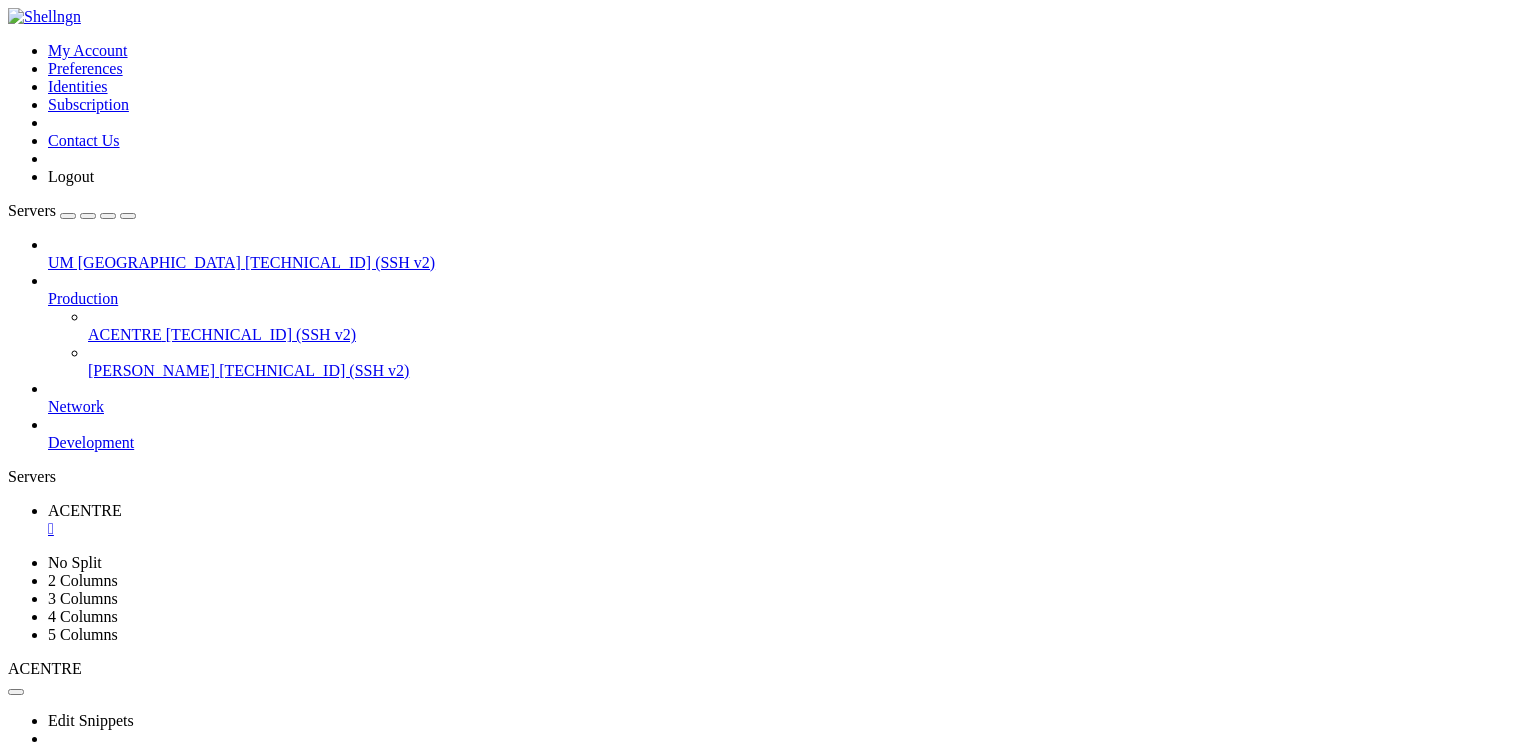 click on "[URL][DOMAIN_NAME]" 